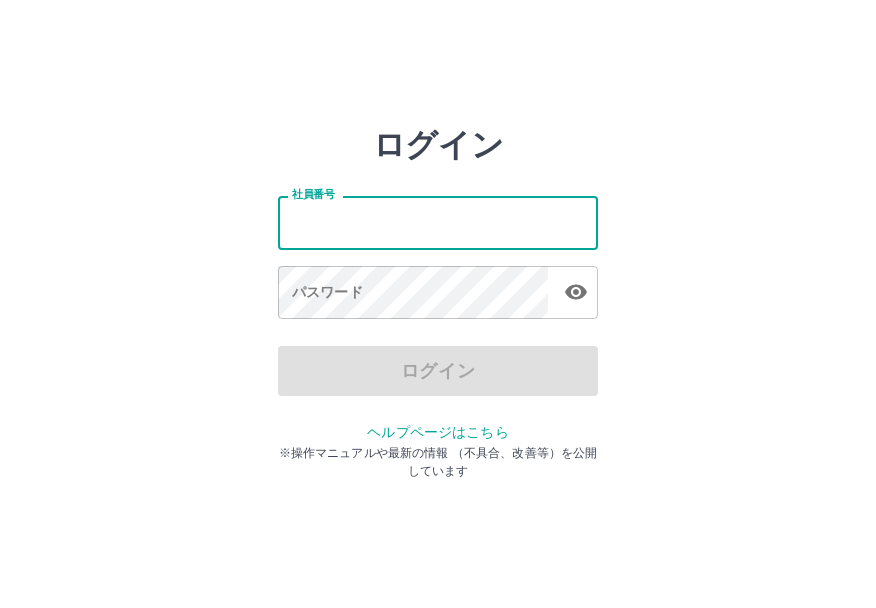 scroll, scrollTop: 0, scrollLeft: 0, axis: both 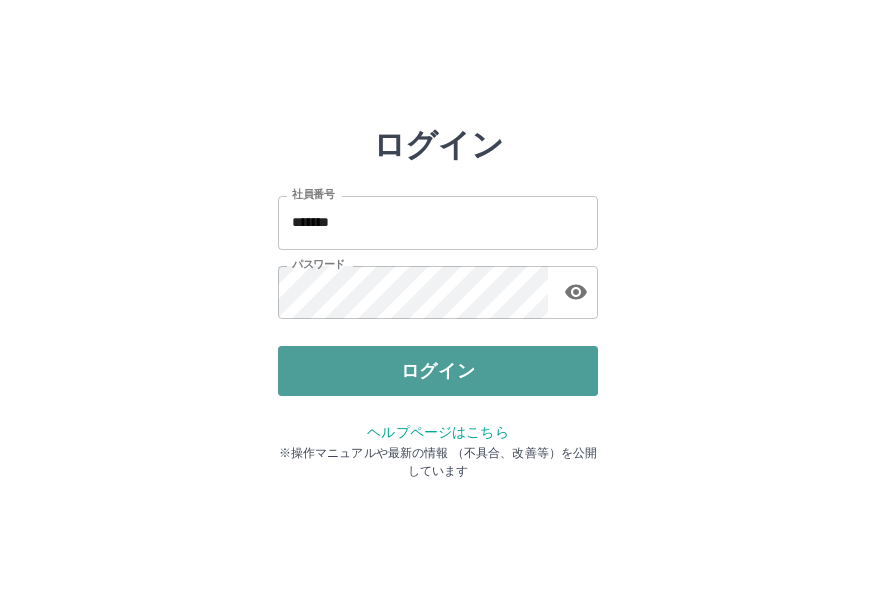 click on "ログイン" at bounding box center (438, 371) 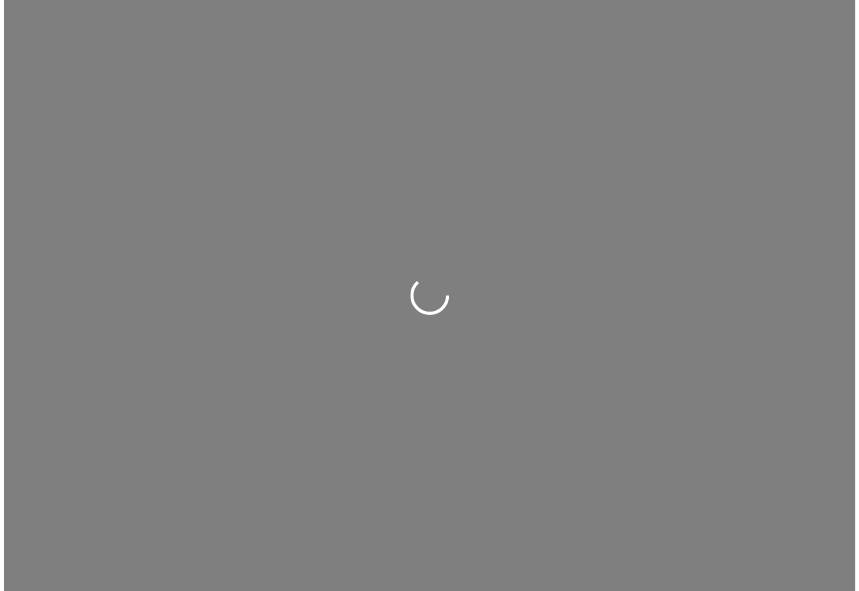 scroll, scrollTop: 0, scrollLeft: 0, axis: both 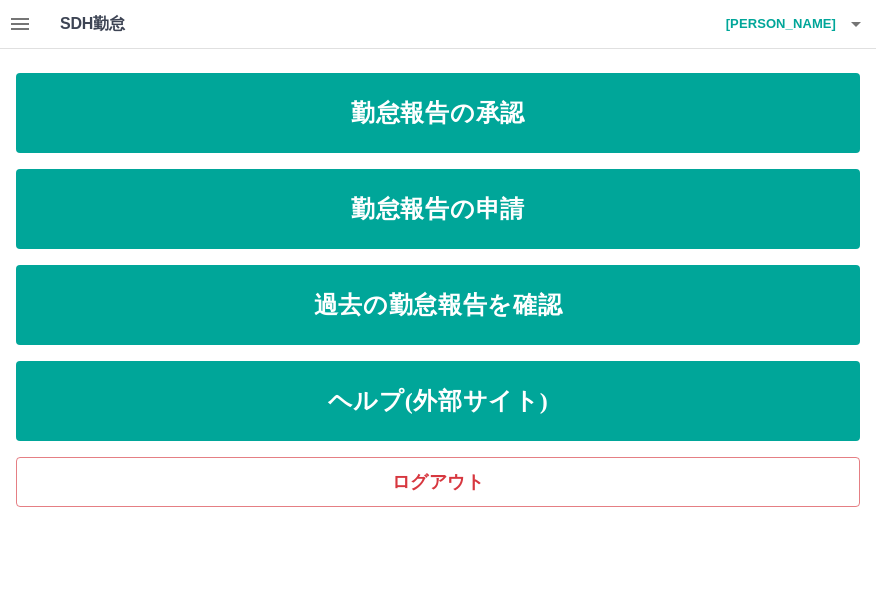 click 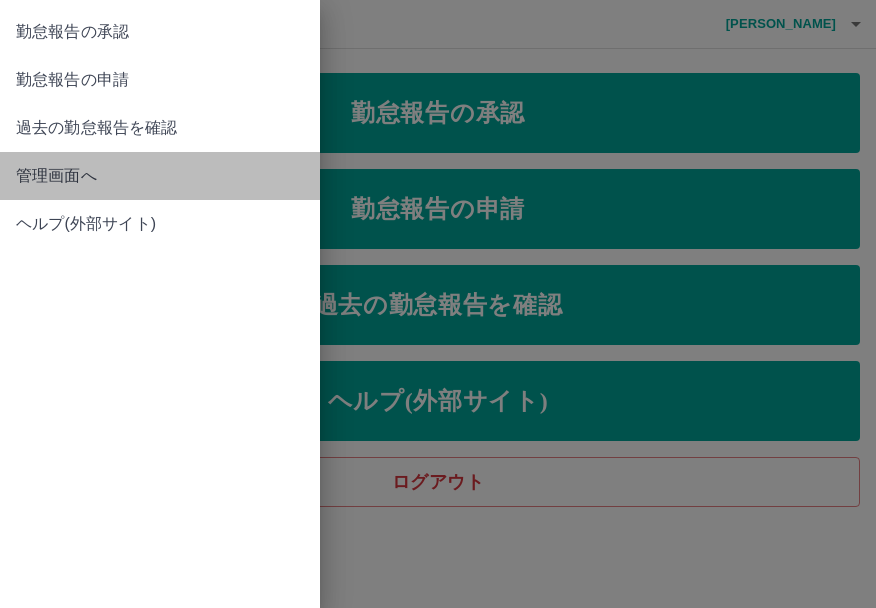 click on "管理画面へ" at bounding box center (160, 176) 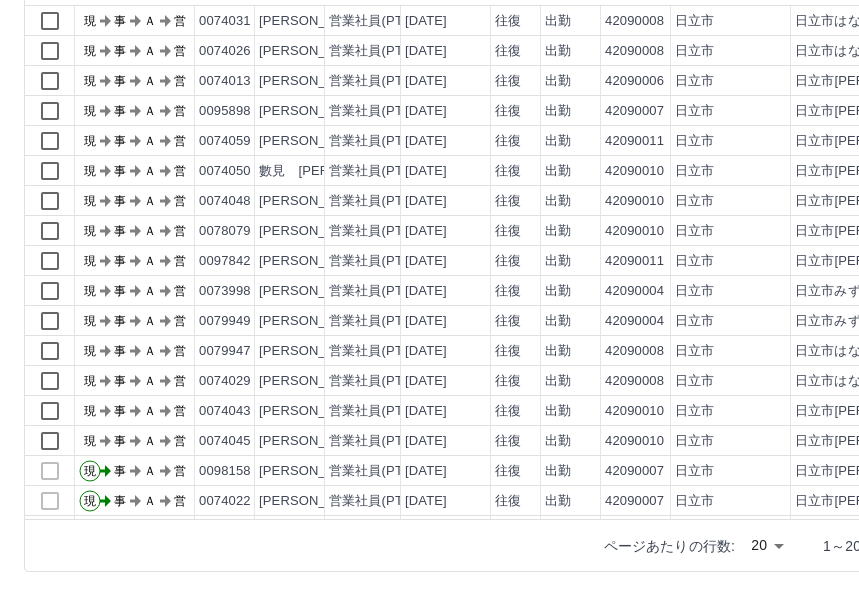 scroll, scrollTop: 254, scrollLeft: 0, axis: vertical 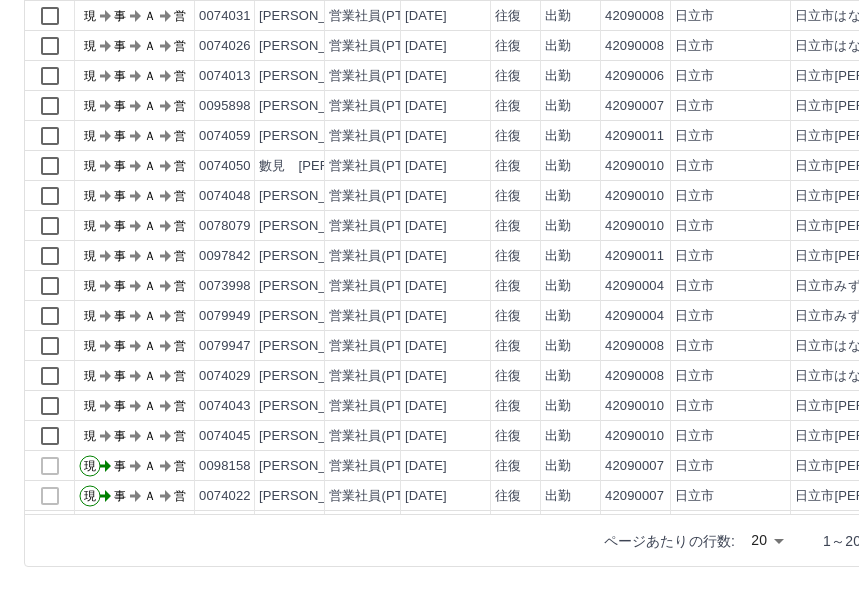 click on "SDH勤怠 近江　美加子 勤務実績承認 前月 2025年07月 次月 今月 月選択 承認モード 削除モード 一括承認 列一覧 0 フィルター 行間隔 エクスポート 承認フロー 社員番号 社員名 社員区分 勤務日 交通費 勤務区分 契約コード 契約名 現場名 始業 終業 休憩 所定開始 所定終業 承認 現 事 Ａ 営 0074031 下谷　幸子 営業社員(PT契約) 2025-07-12 往復 出勤 42090008 日立市 日立市はなやま児童クラブ 13:00 16:30 00:00 13:00 16:30 現 事 Ａ 営 0074026 青山　久美子 営業社員(PT契約) 2025-07-12 往復 出勤 42090008 日立市 日立市はなやま児童クラブ 13:00 16:30 00:00 13:00 16:30 現 事 Ａ 営 0074013 市川　正子 営業社員(PT契約) 2025-07-12 往復 出勤 42090006 日立市 日立市大沼児童クラブ 07:30 16:30 01:00 07:30 16:30 現 事 Ａ 営 0095898 今橋　節子 営業社員(PT契約) 2025-07-12 往復 出勤 42090007 日立市 09:45 18:00 01:00 09:45 18:00" at bounding box center [429, 168] 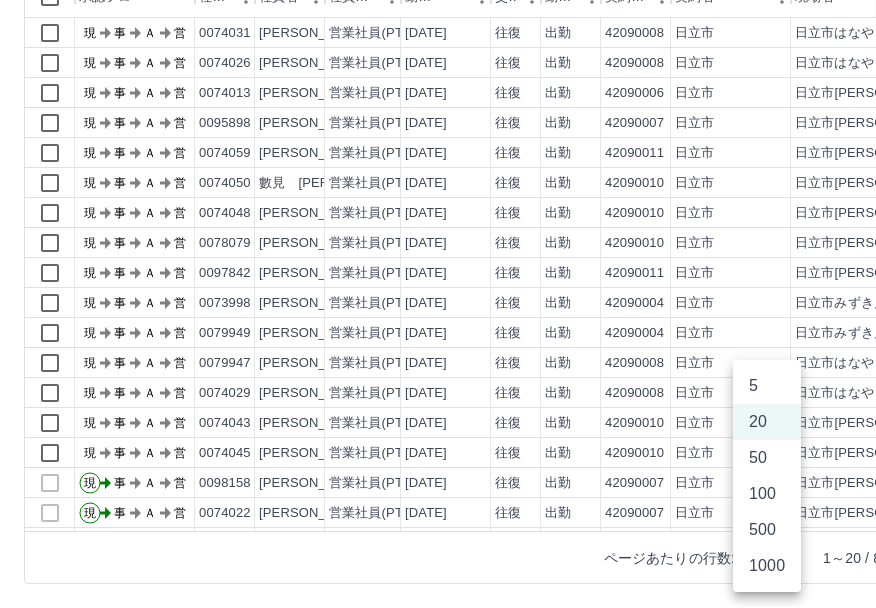 click on "1000" at bounding box center [767, 566] 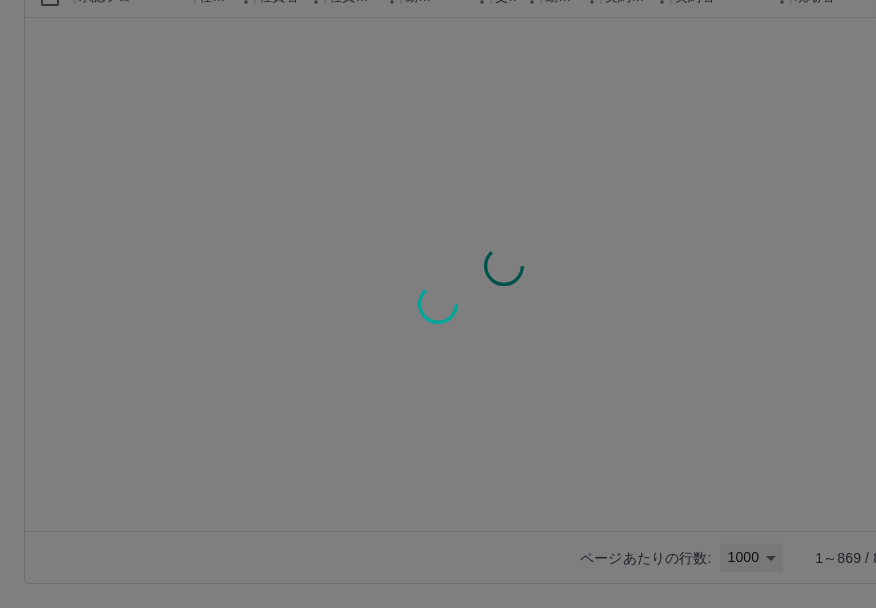 type on "****" 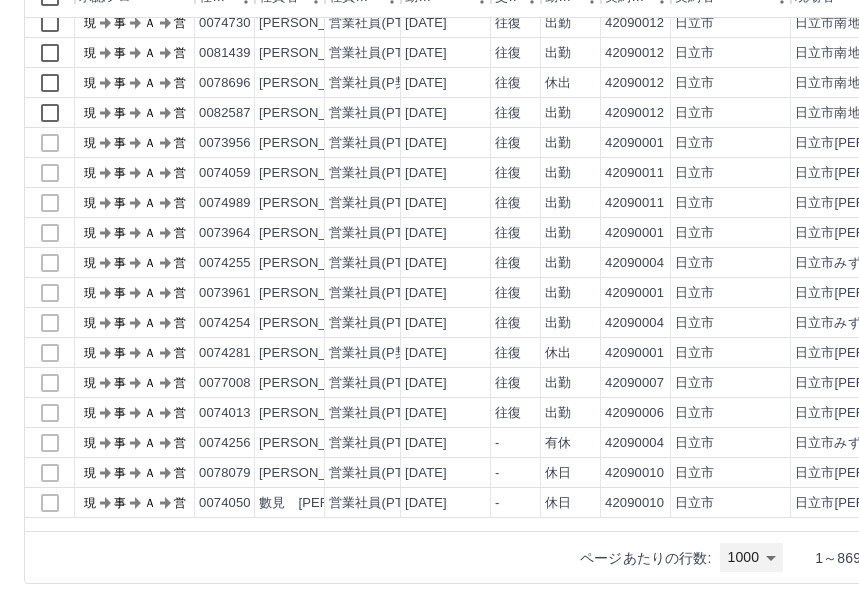 scroll, scrollTop: 12200, scrollLeft: 0, axis: vertical 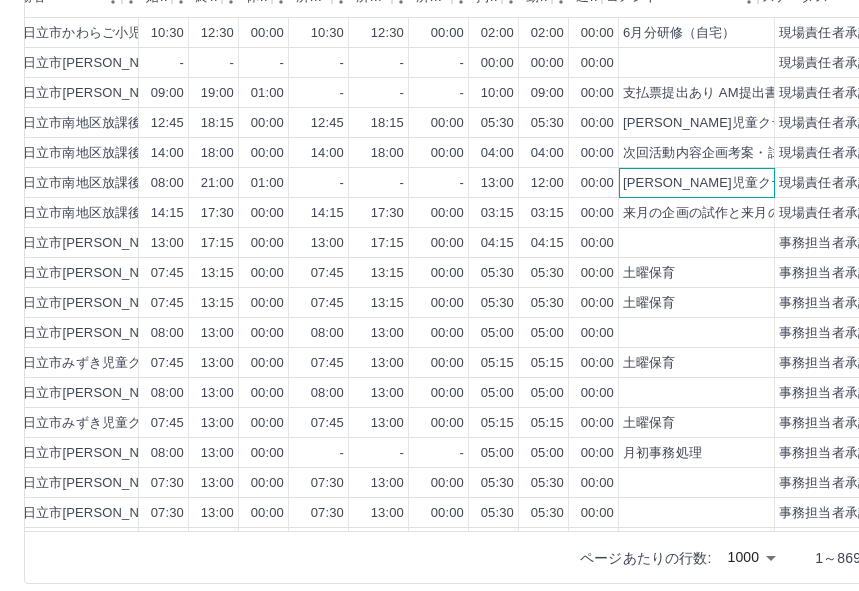 click on "坂本東児童クラブヘルプ  土曜保育　収納データ入力確認" at bounding box center (697, 183) 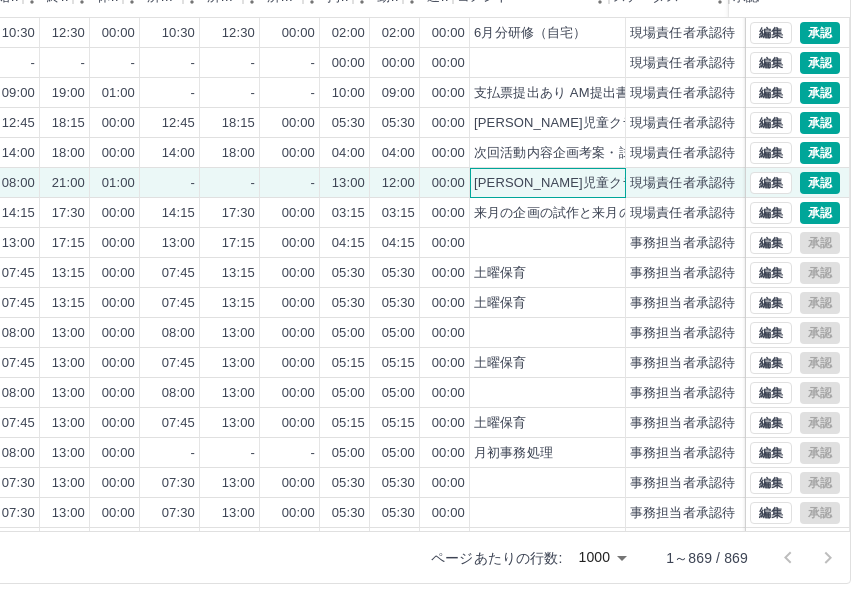 scroll, scrollTop: 237, scrollLeft: 164, axis: both 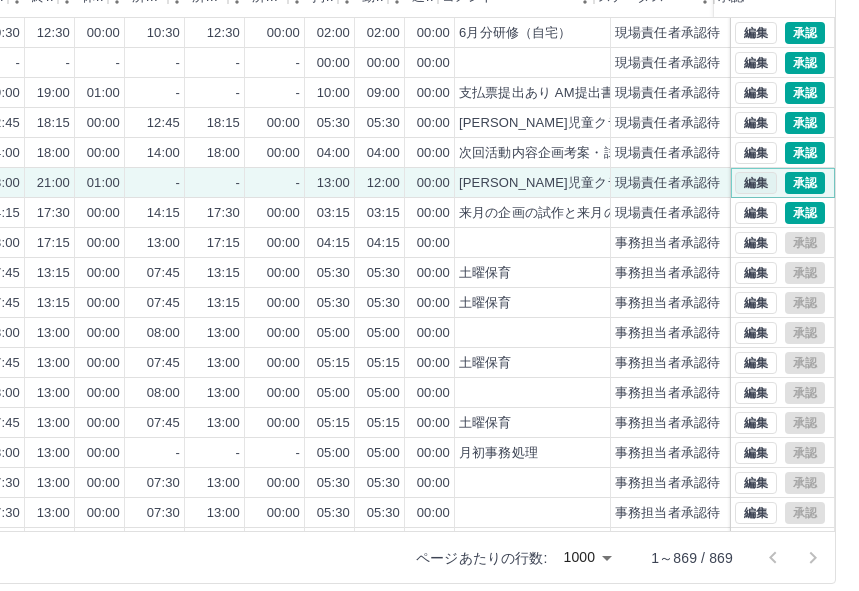 click on "編集" at bounding box center (756, 183) 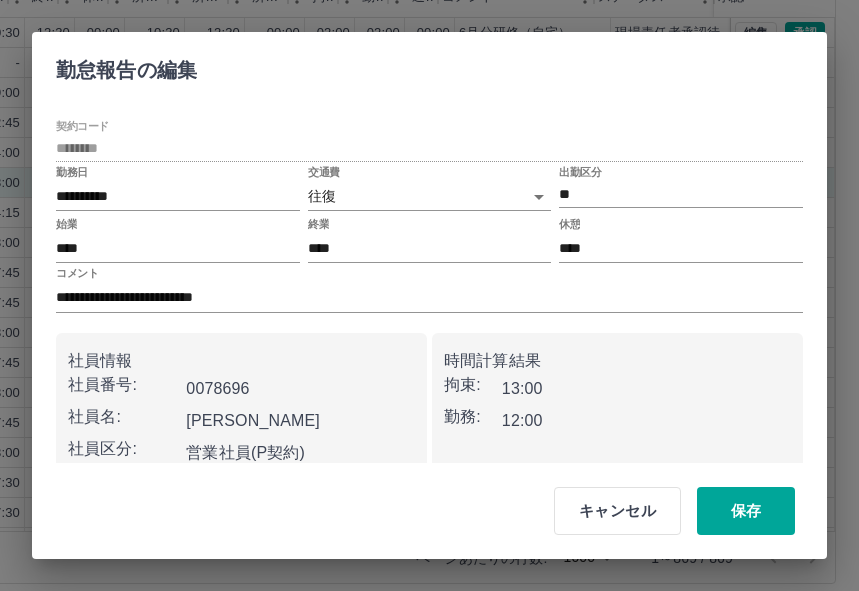 scroll, scrollTop: 237, scrollLeft: 148, axis: both 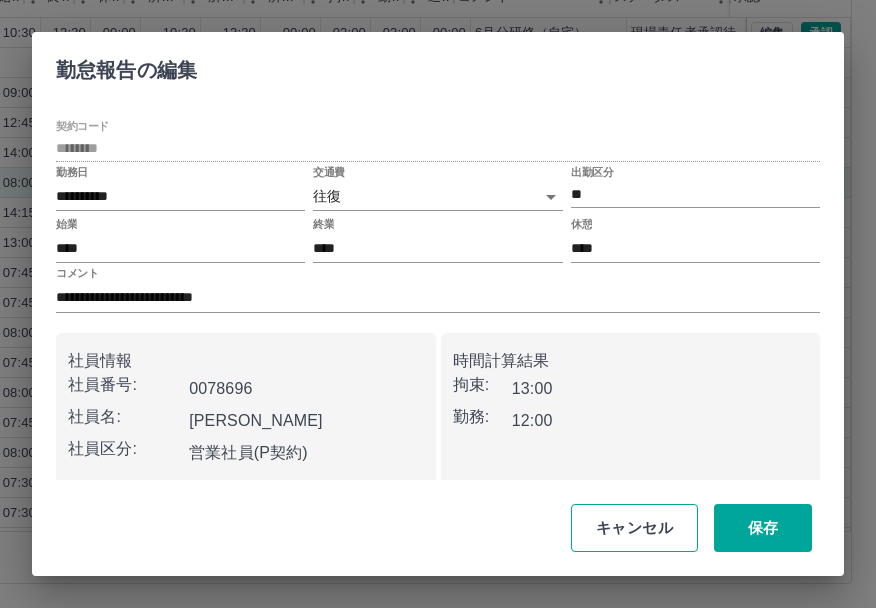 click on "キャンセル" at bounding box center (634, 528) 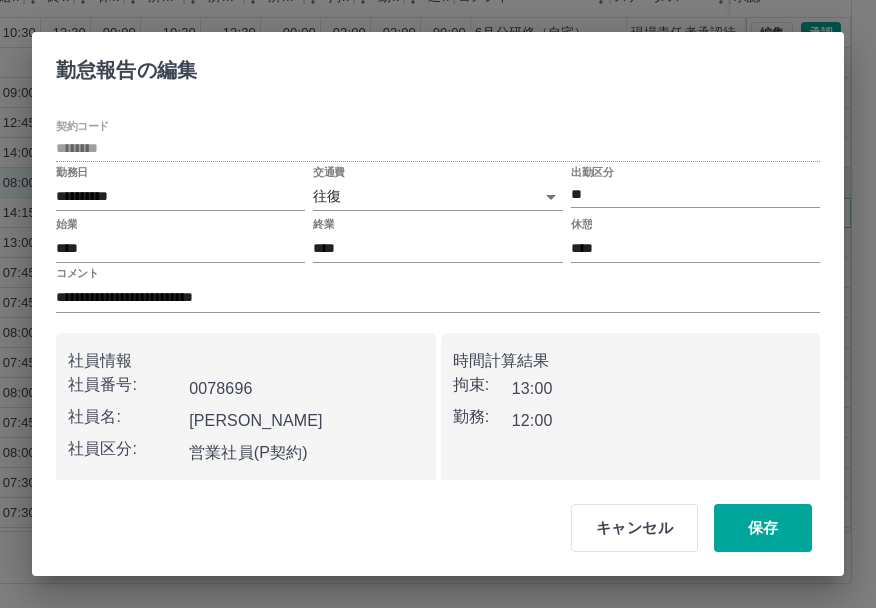 click on "編集" at bounding box center [772, 213] 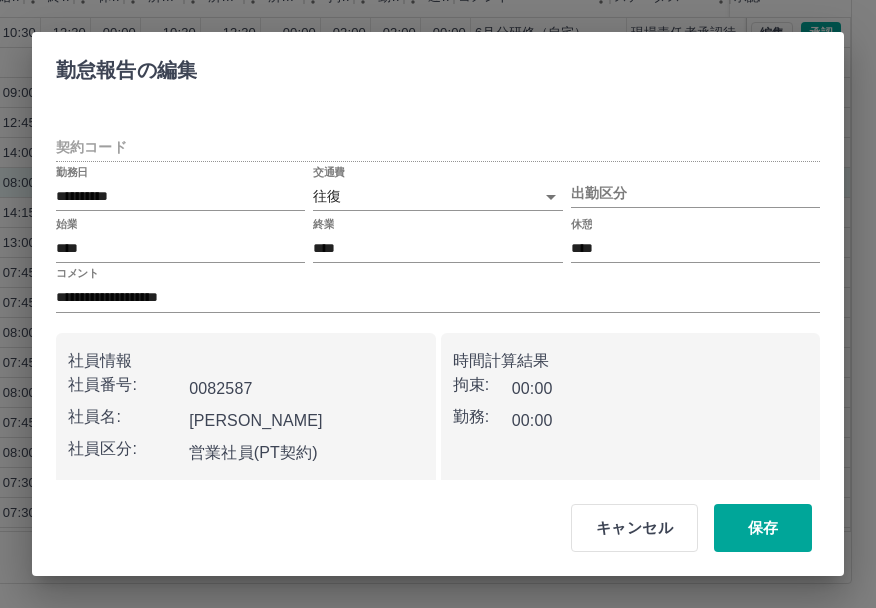 type on "********" 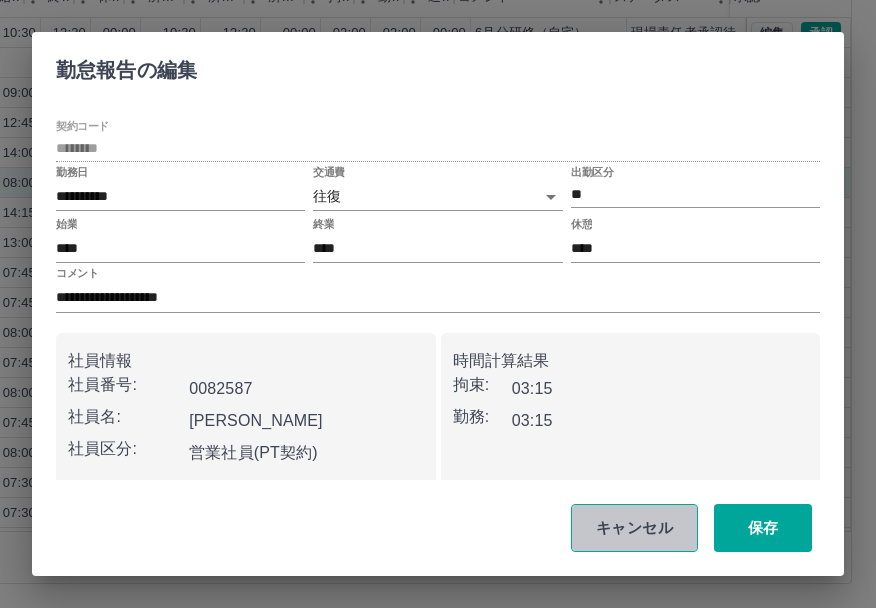 click on "キャンセル" at bounding box center [634, 528] 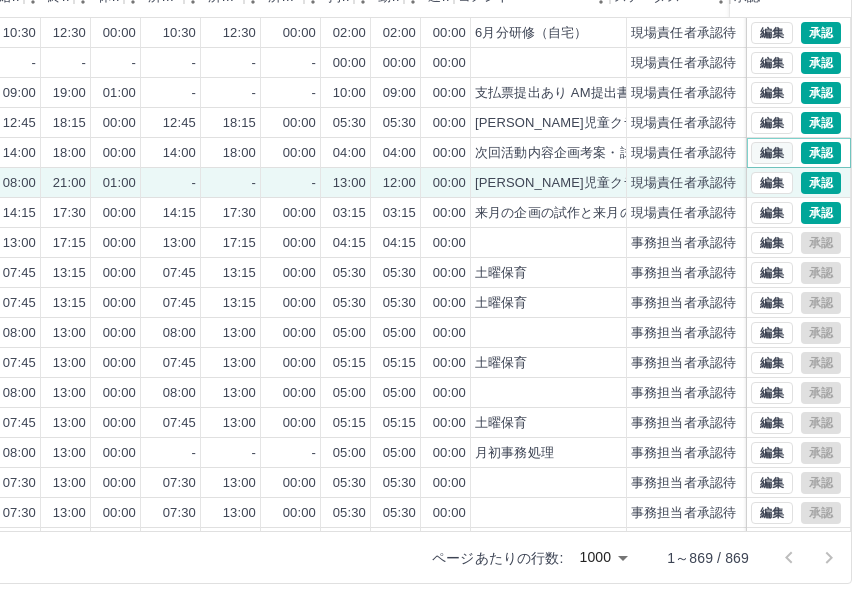 click on "編集" at bounding box center (772, 153) 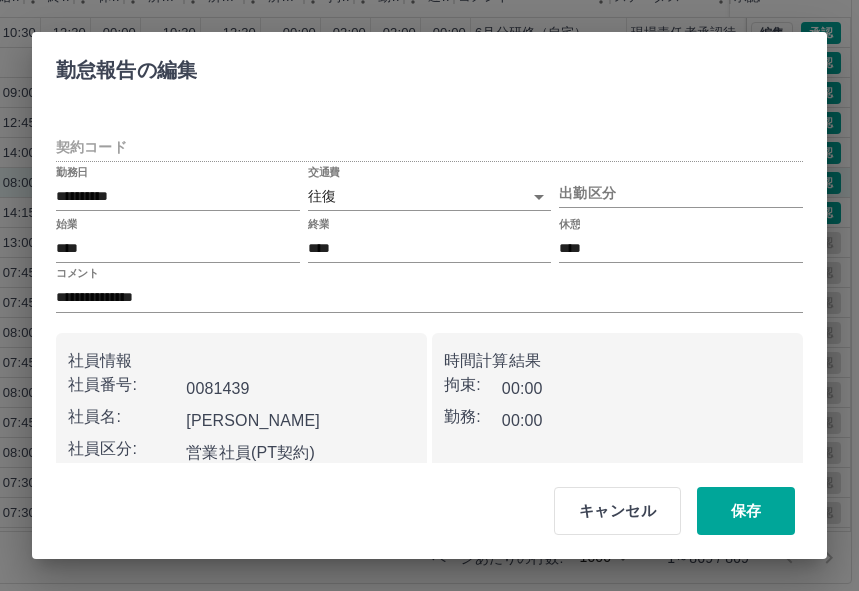 type on "********" 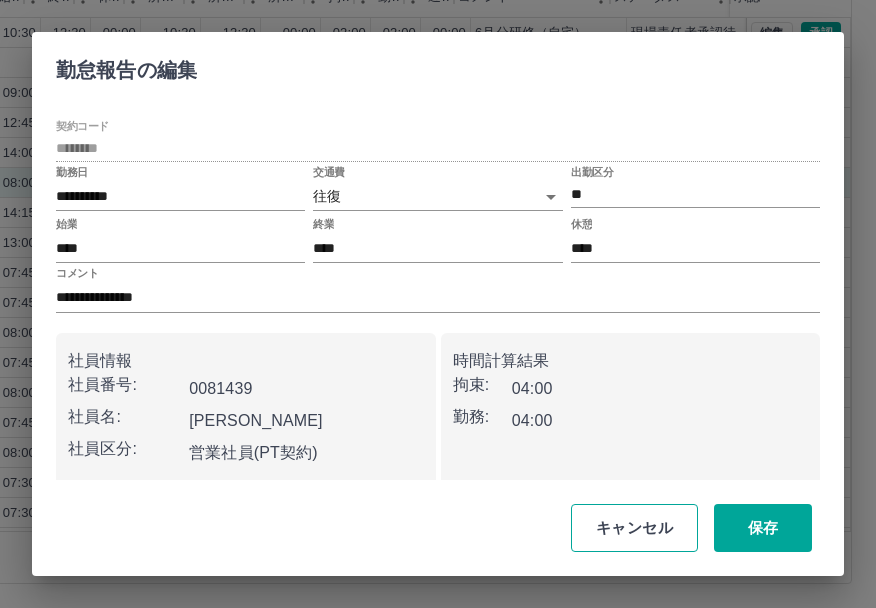 click on "キャンセル" at bounding box center [634, 528] 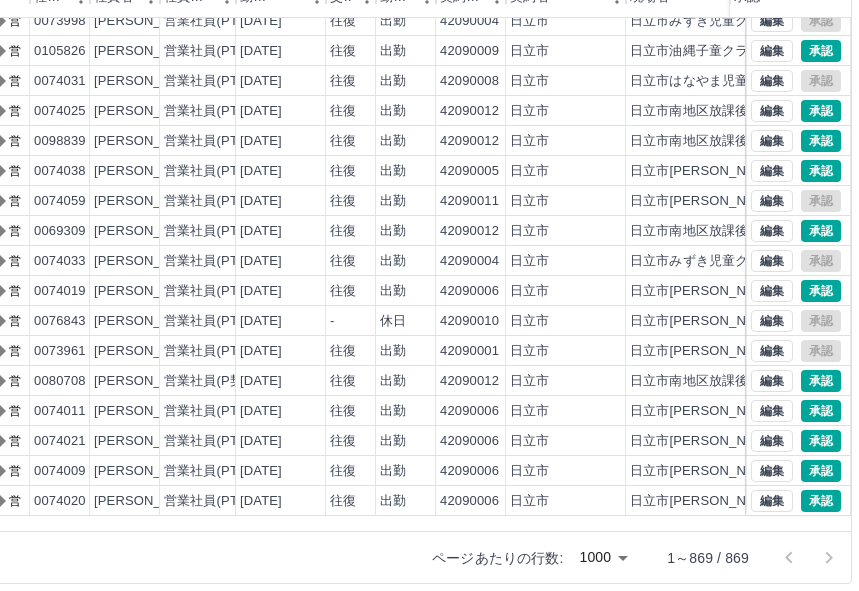 scroll, scrollTop: 9700, scrollLeft: 17, axis: both 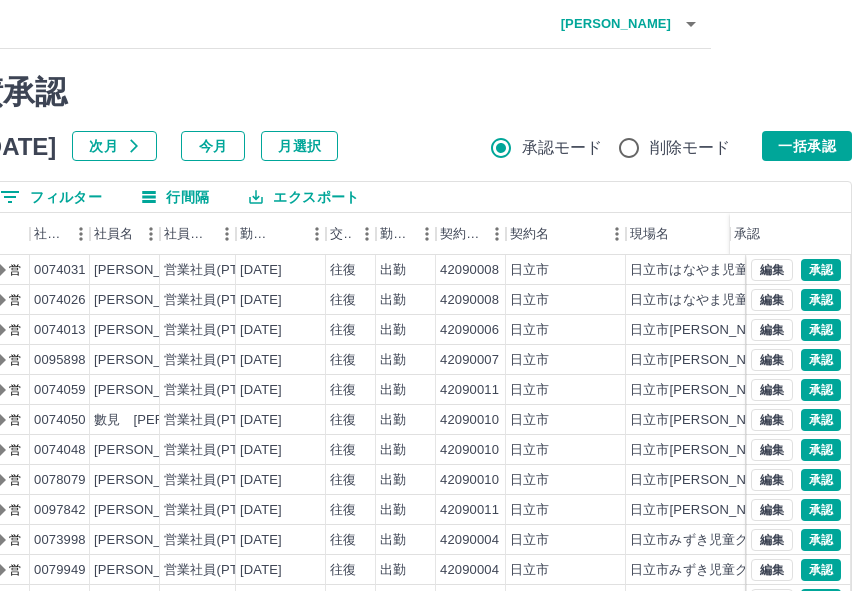 click on "近江　美加子" at bounding box center [611, 24] 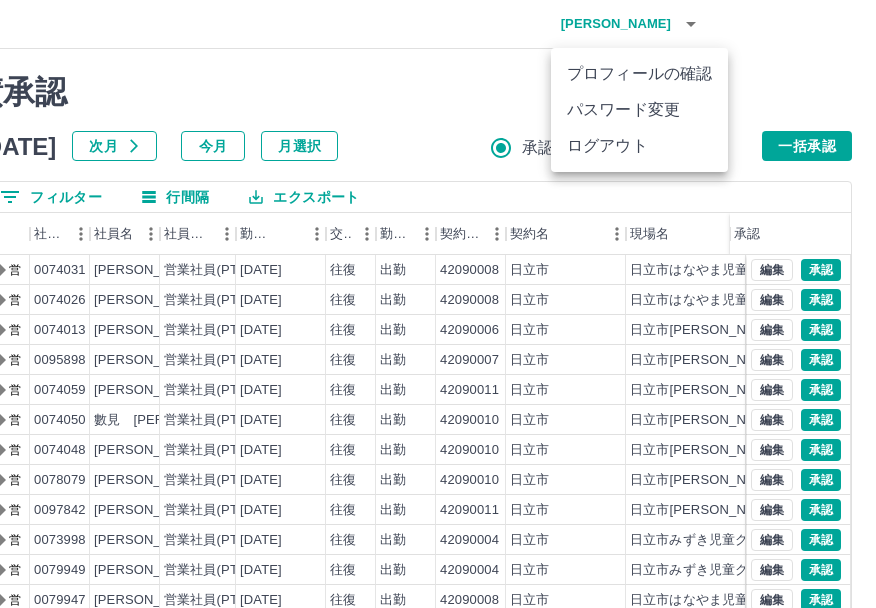 click at bounding box center [438, 304] 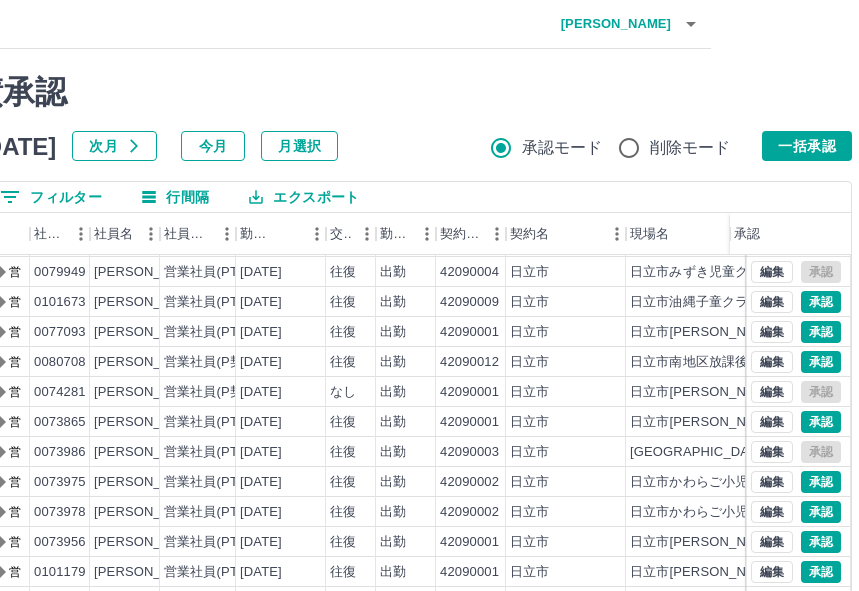scroll, scrollTop: 1700, scrollLeft: 17, axis: both 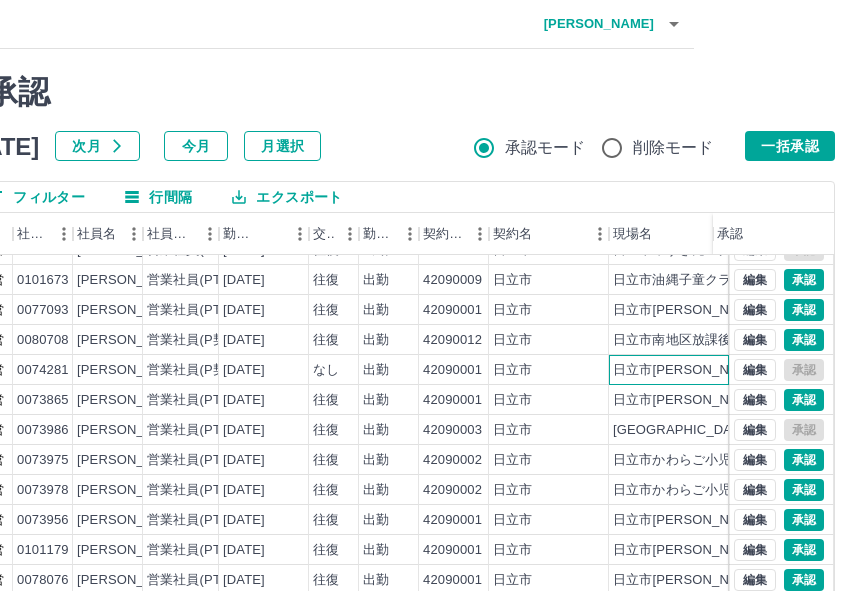 click on "日立市大久保児童クラブ" at bounding box center (720, 370) 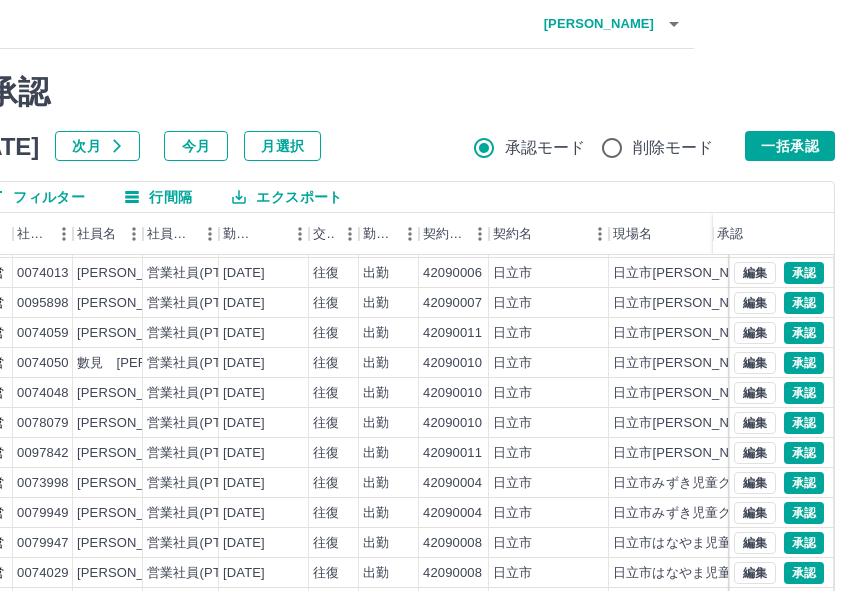 scroll, scrollTop: 0, scrollLeft: 17, axis: horizontal 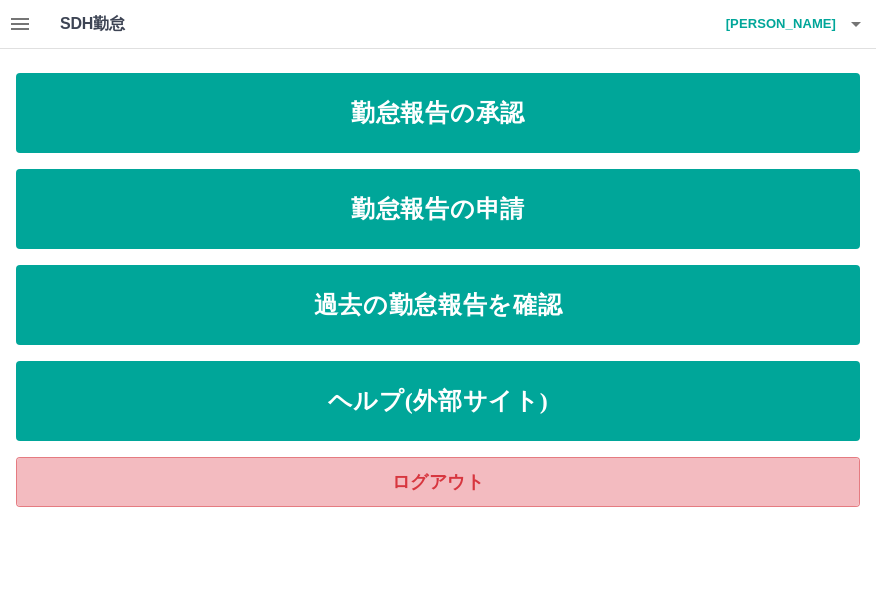 click on "ログアウト" at bounding box center [438, 482] 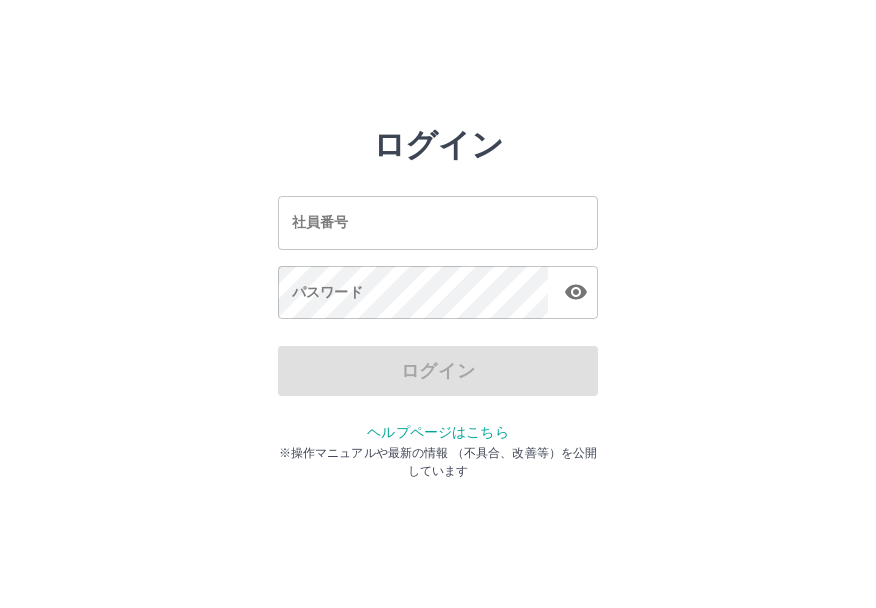 scroll, scrollTop: 0, scrollLeft: 0, axis: both 